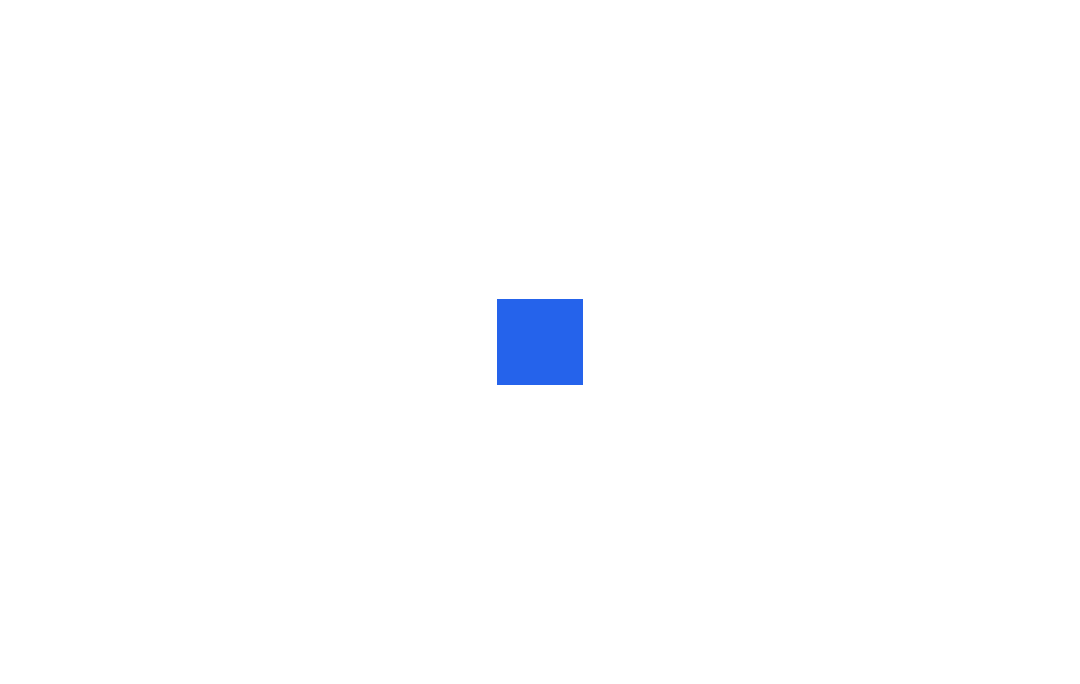 scroll, scrollTop: 0, scrollLeft: 0, axis: both 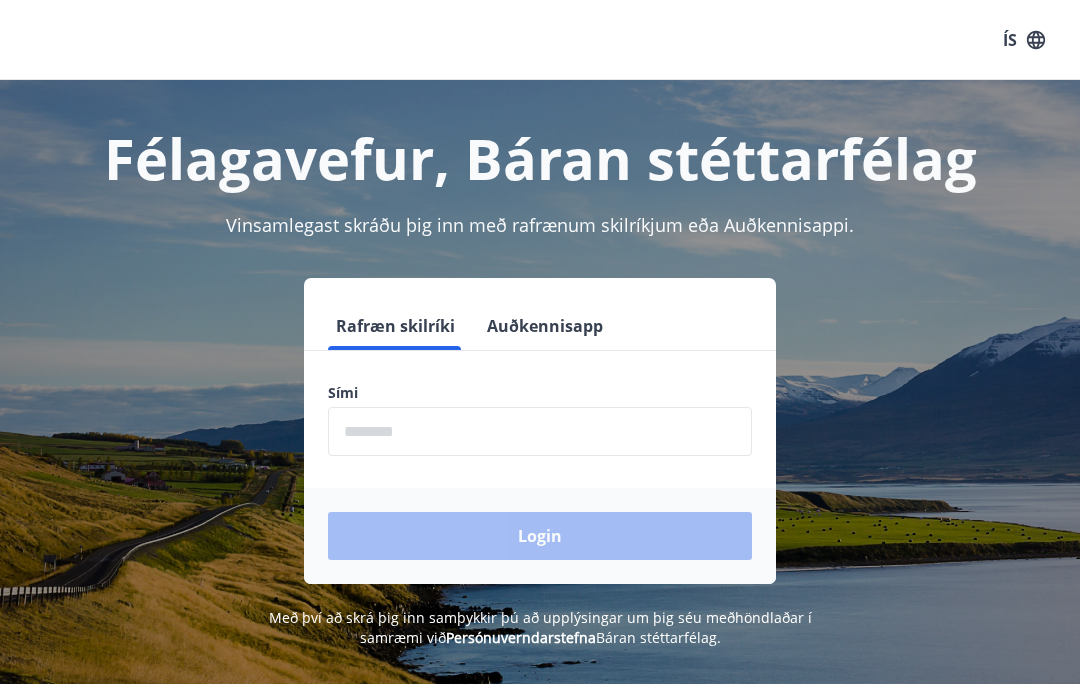 click at bounding box center (540, 431) 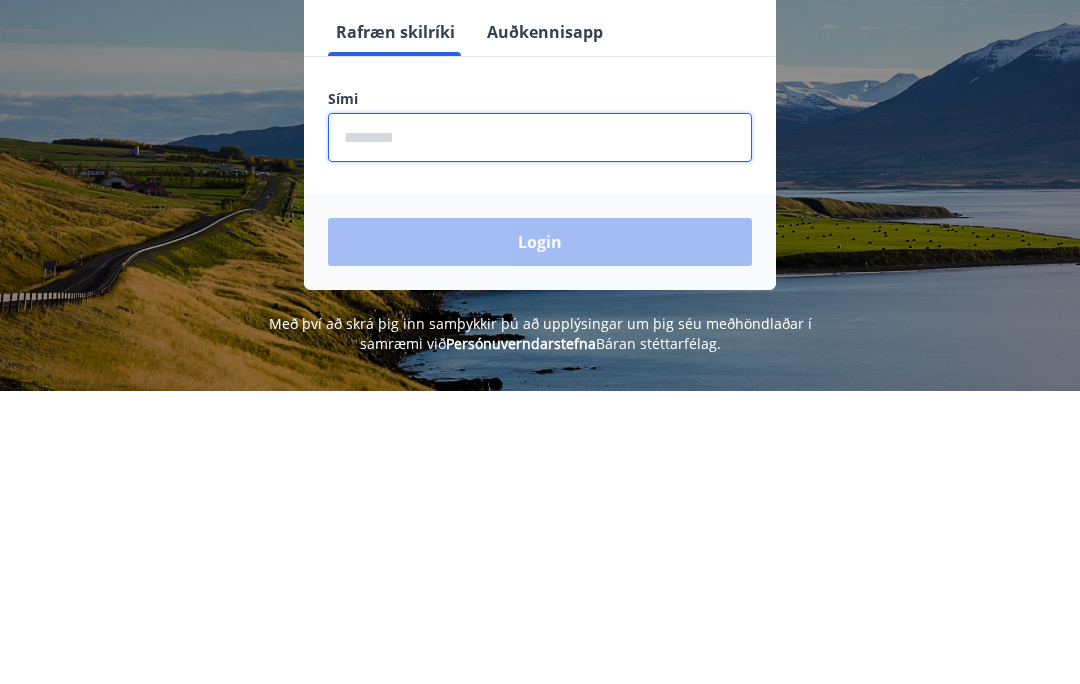 type on "*" 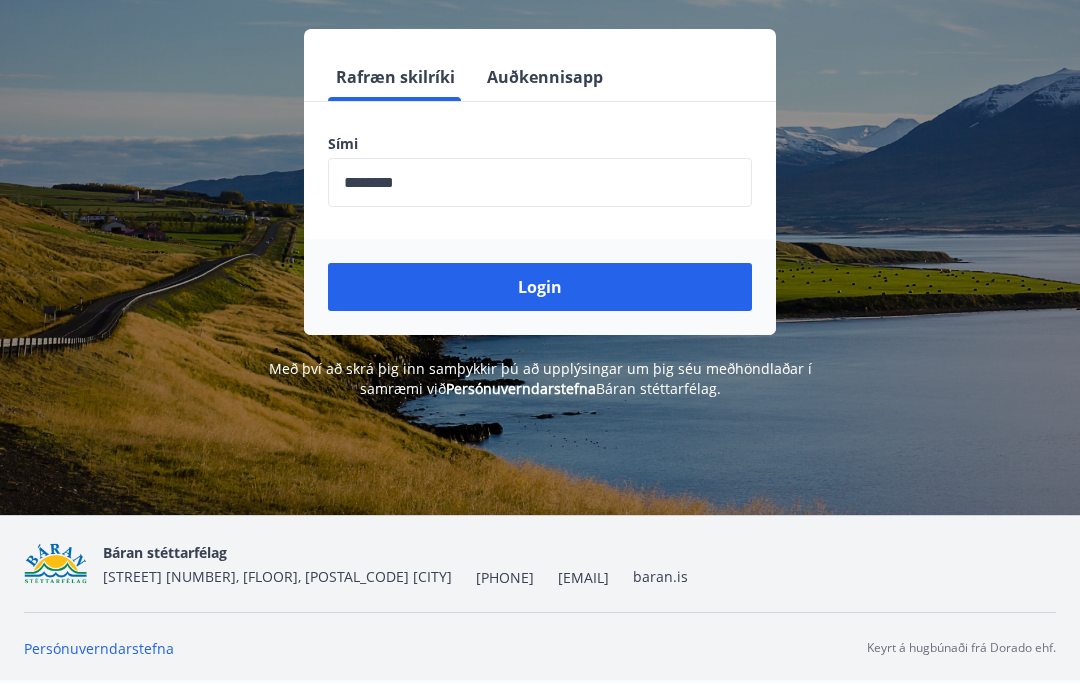 click on "Login" at bounding box center (540, 288) 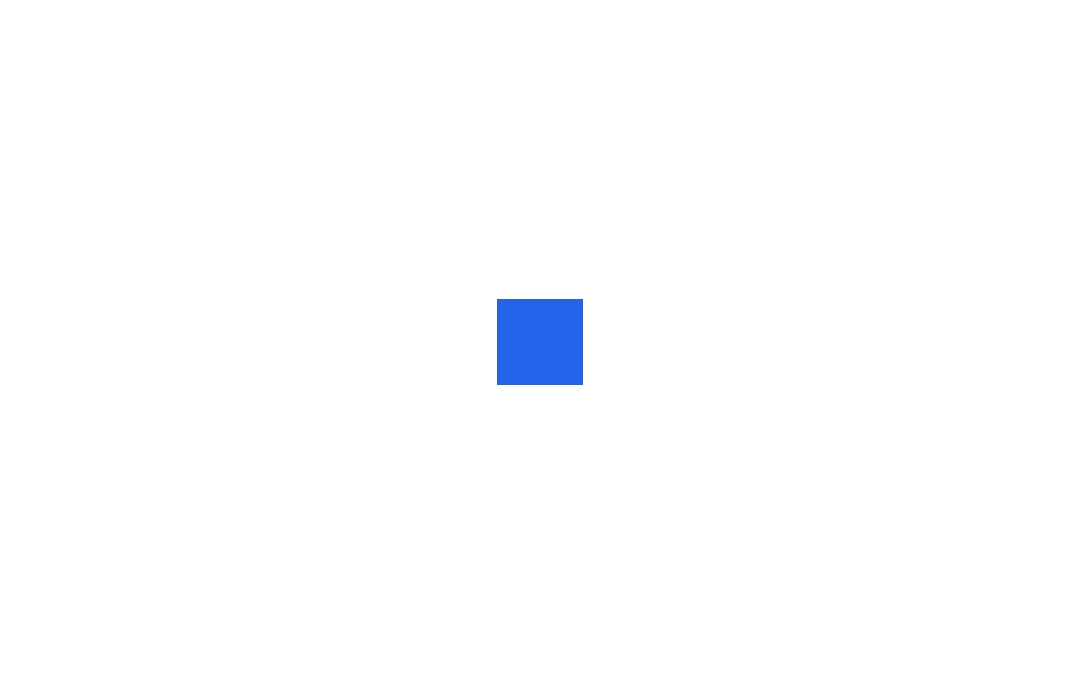 scroll, scrollTop: 0, scrollLeft: 0, axis: both 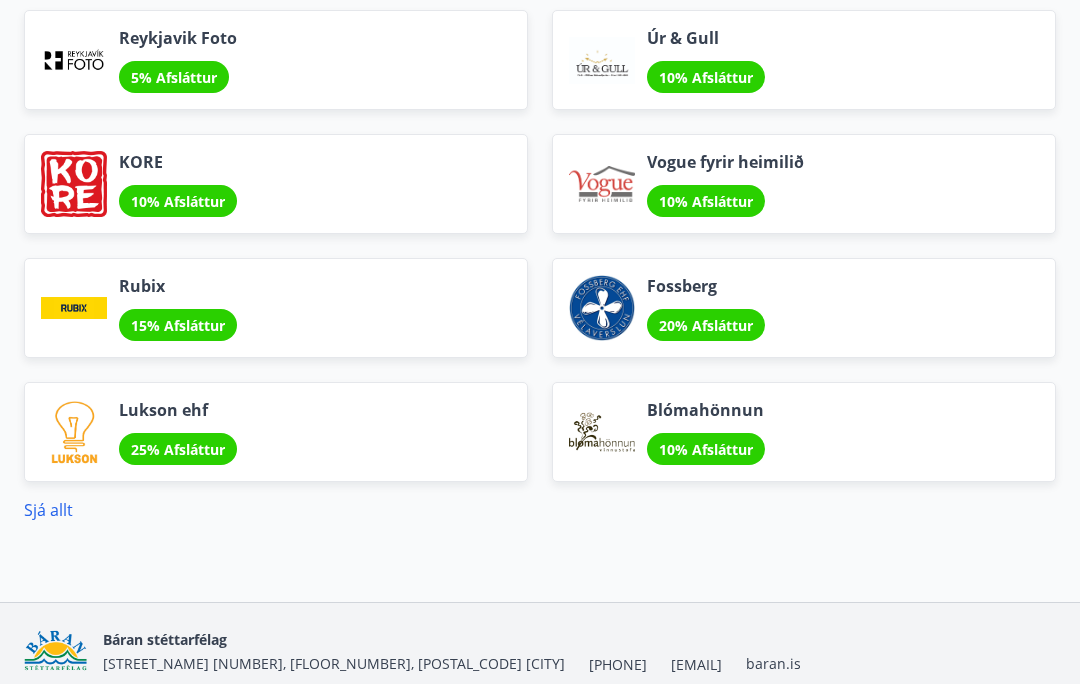 click on "Sjá allt" at bounding box center (48, 510) 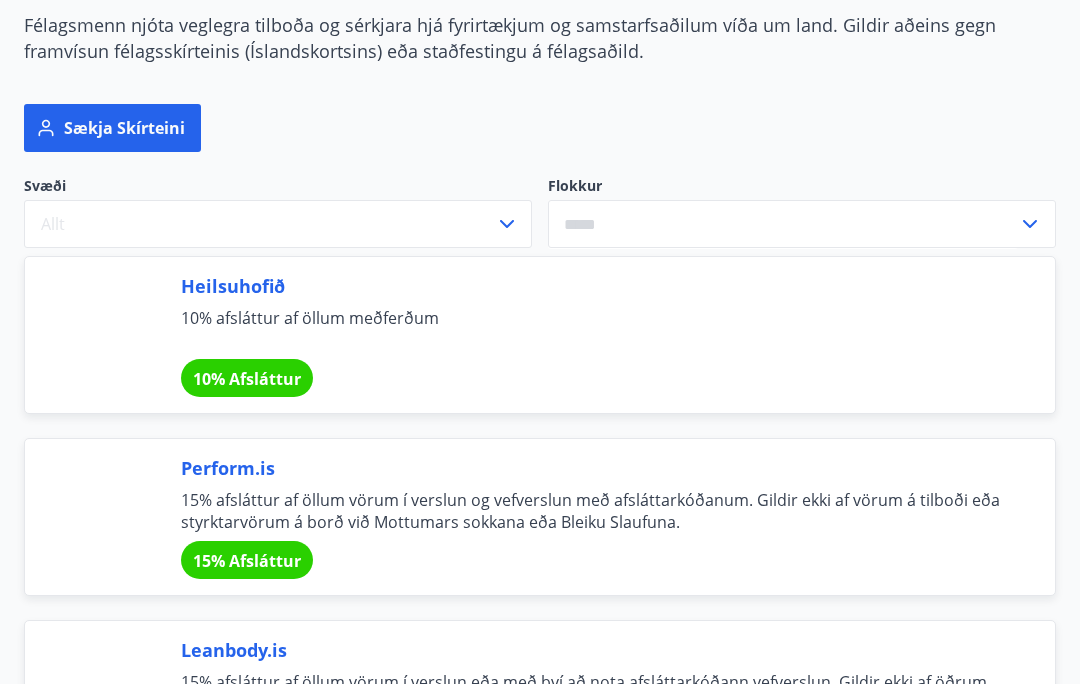 scroll, scrollTop: 158, scrollLeft: 0, axis: vertical 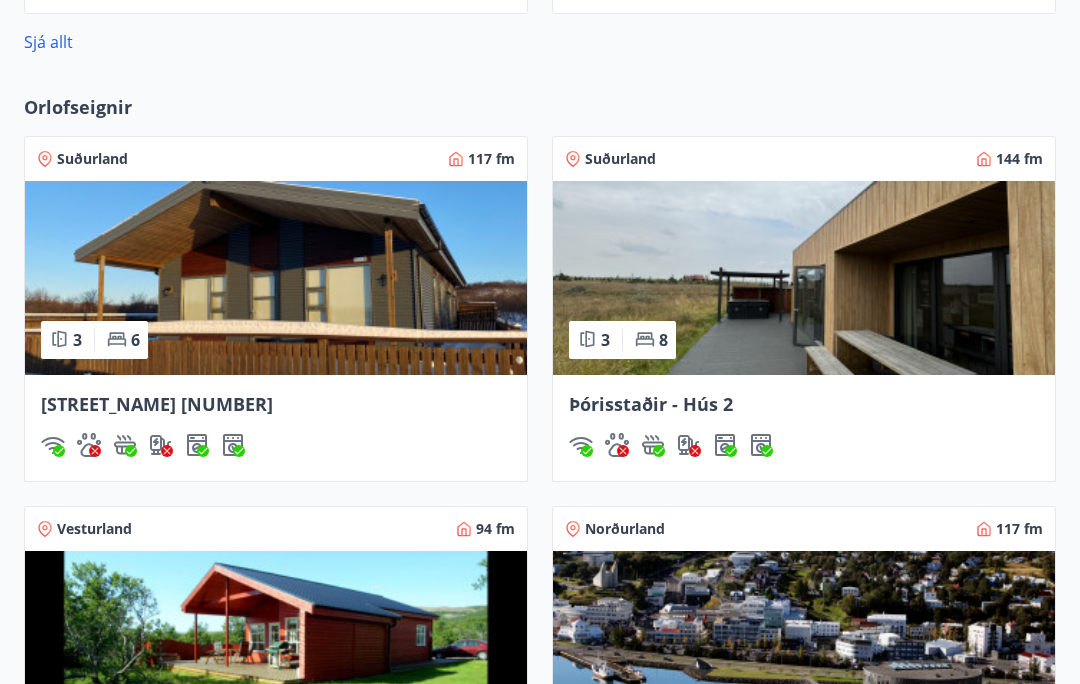 click at bounding box center (804, 279) 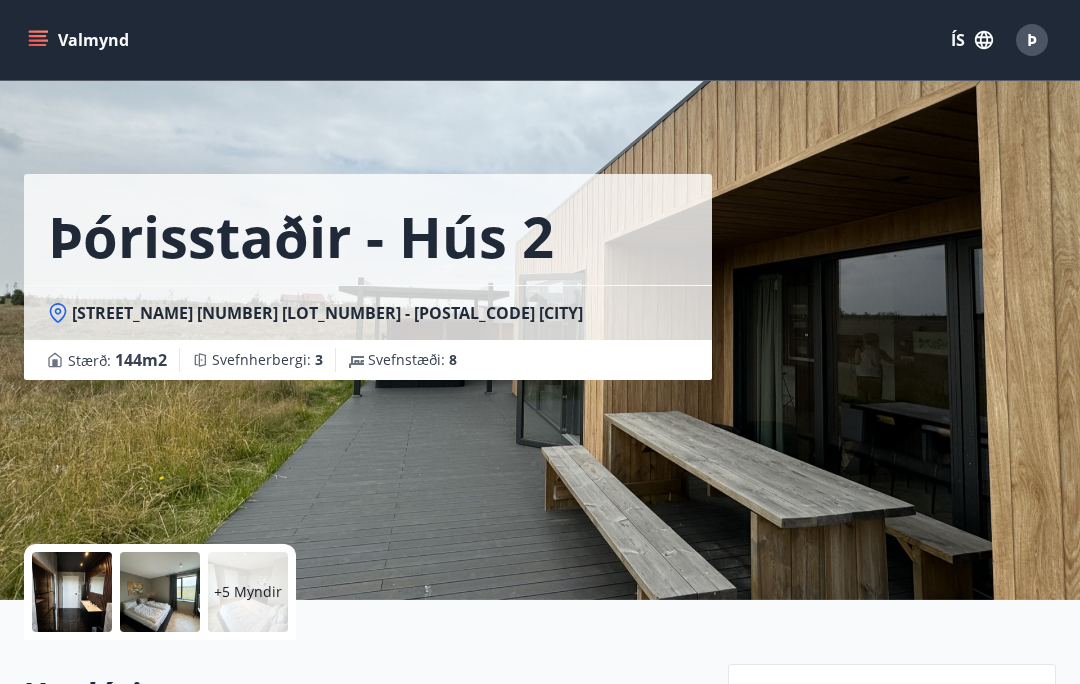 click at bounding box center (72, 592) 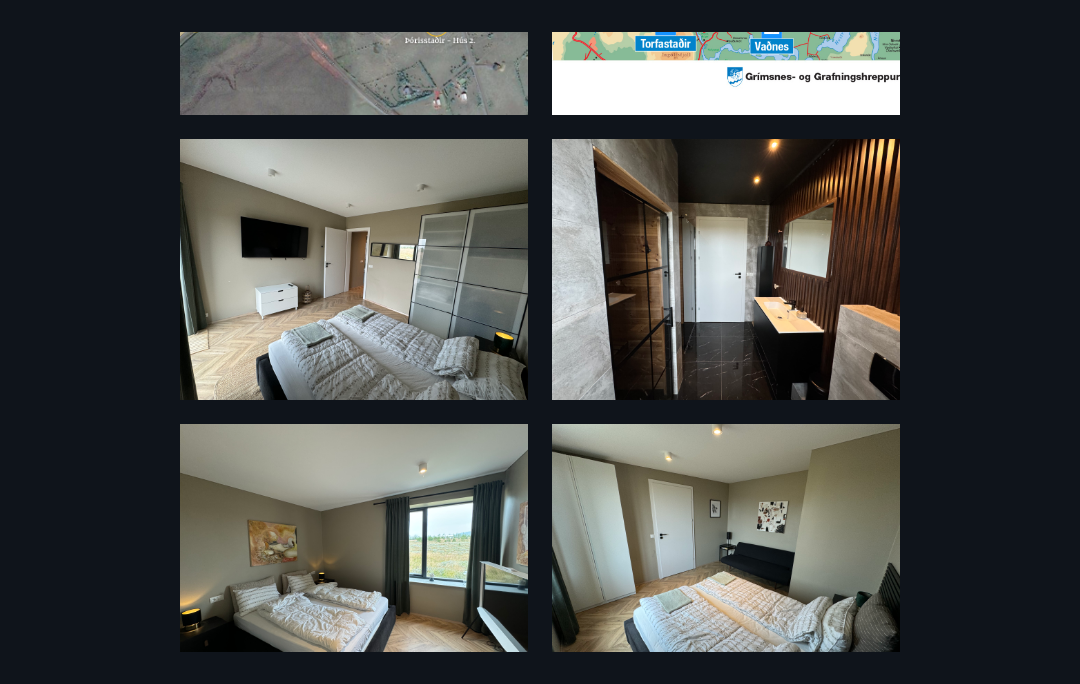 scroll, scrollTop: 278, scrollLeft: 0, axis: vertical 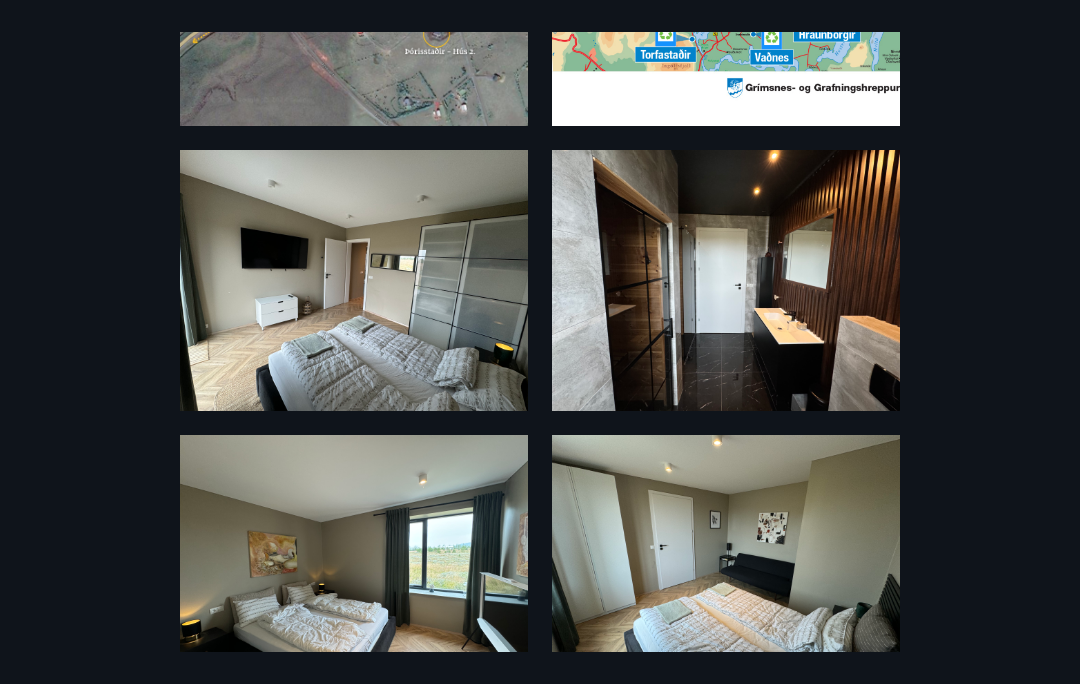 click at bounding box center [354, 280] 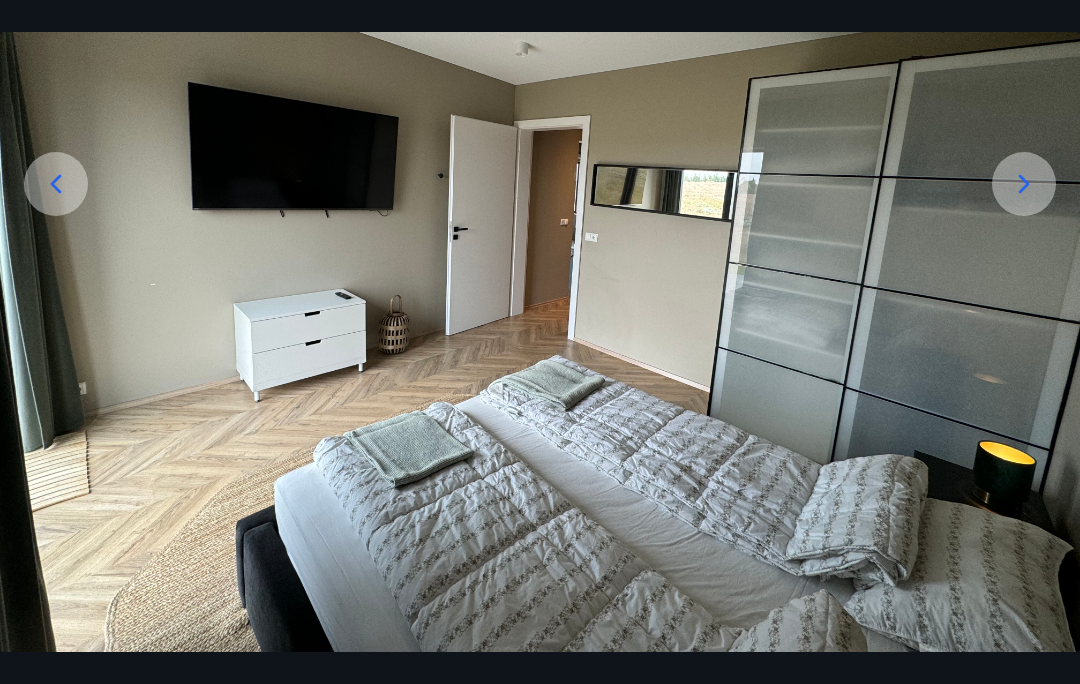 scroll, scrollTop: 270, scrollLeft: 0, axis: vertical 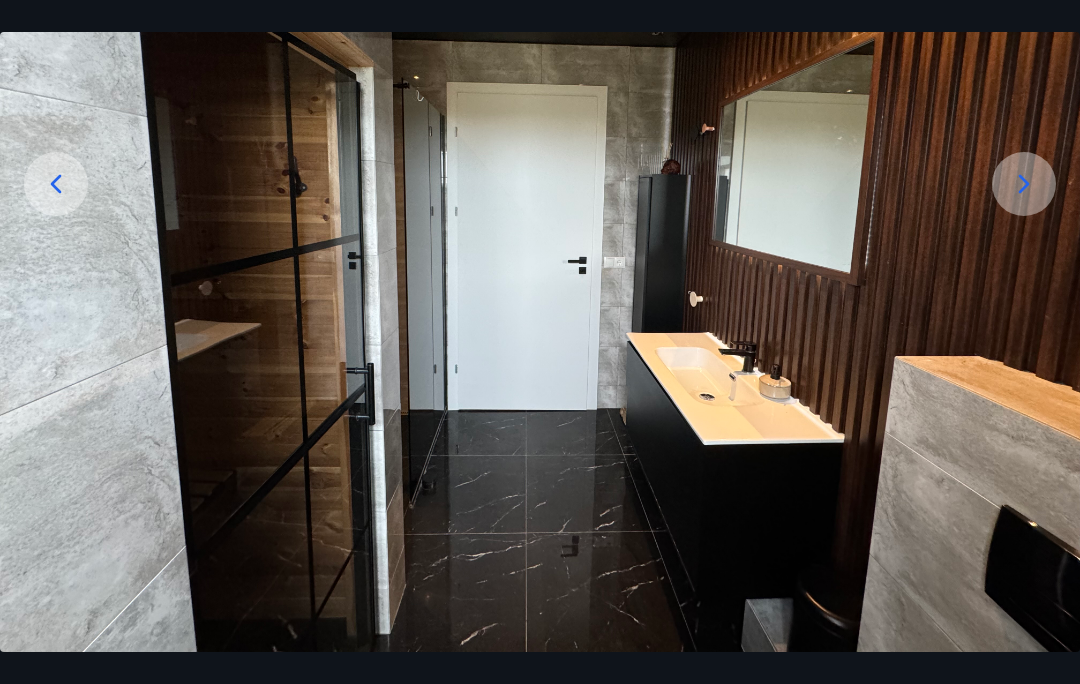 click 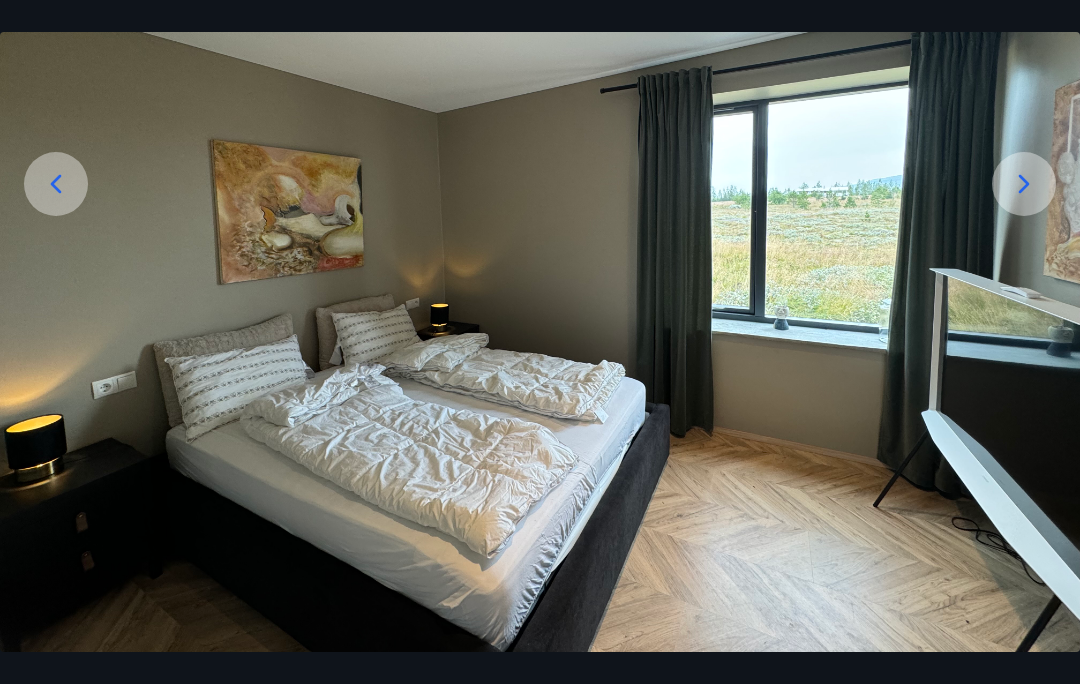click 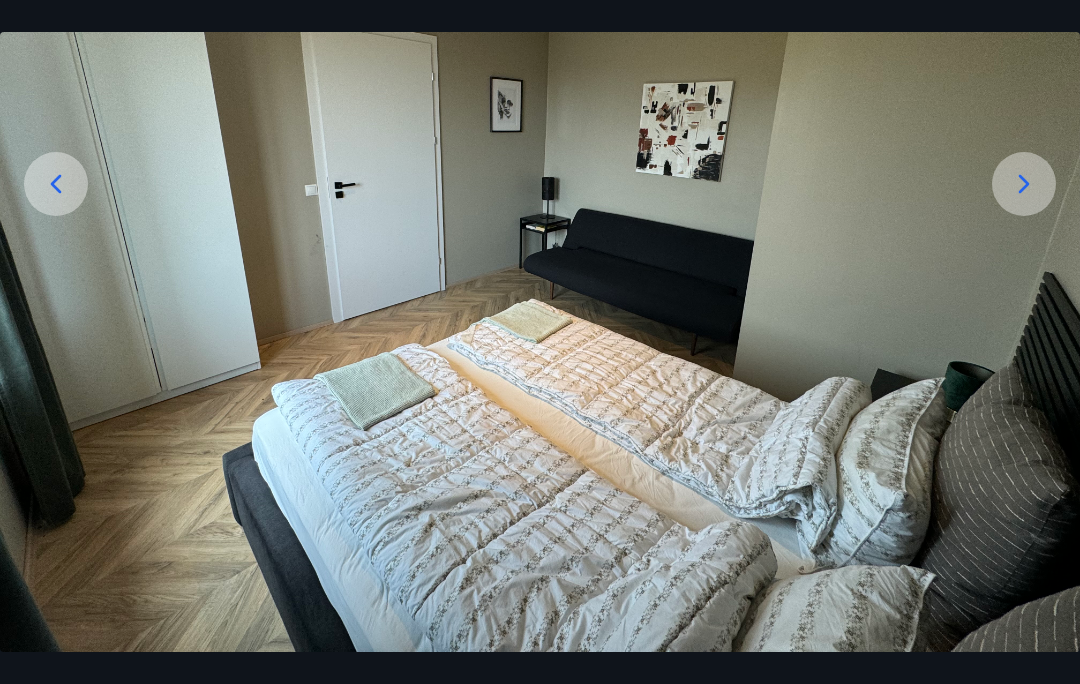 click 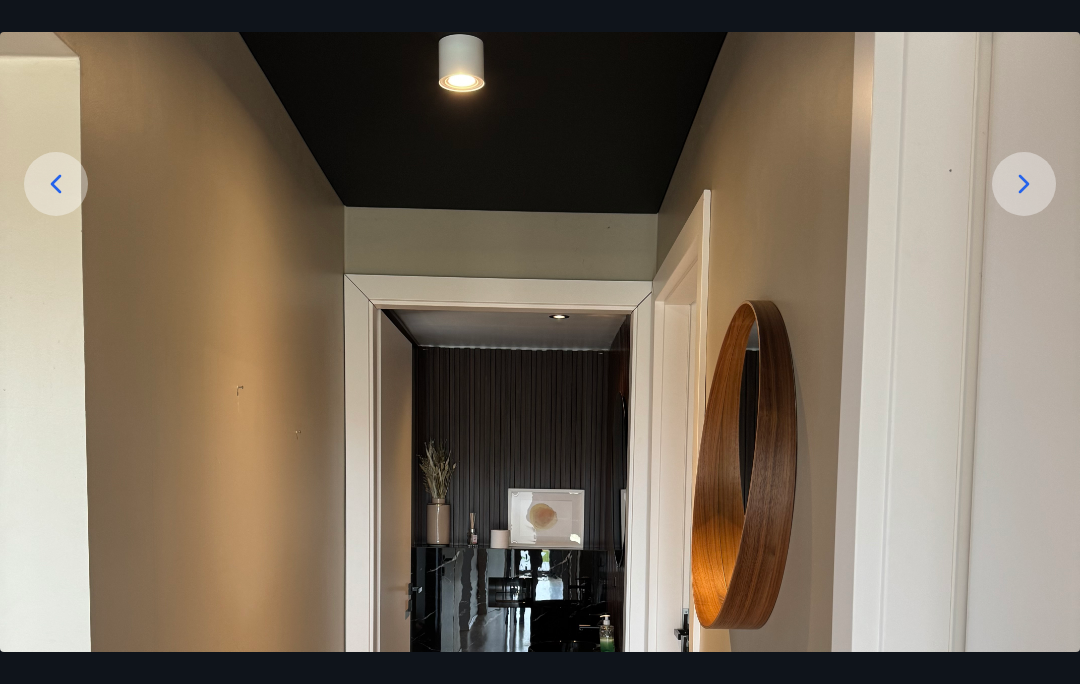click 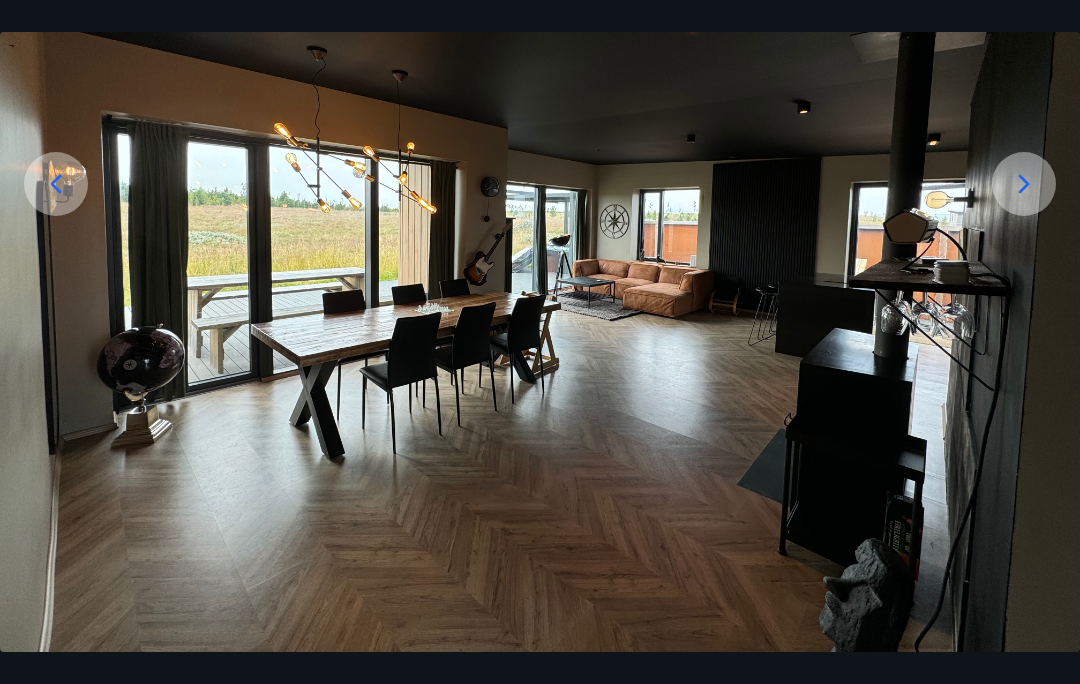 click 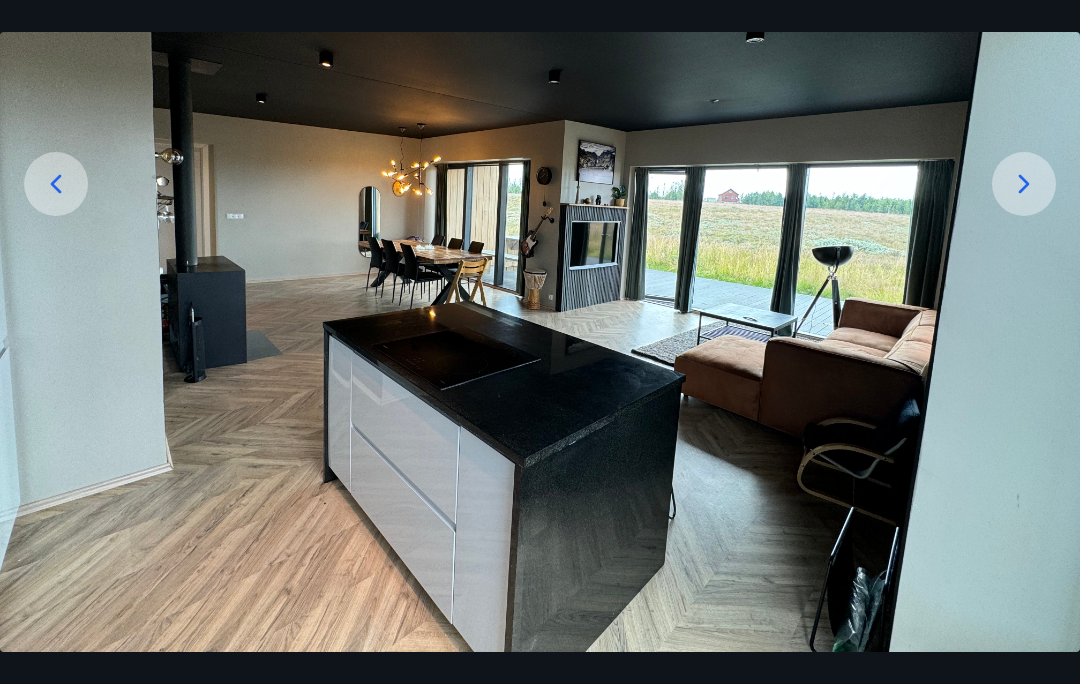 click 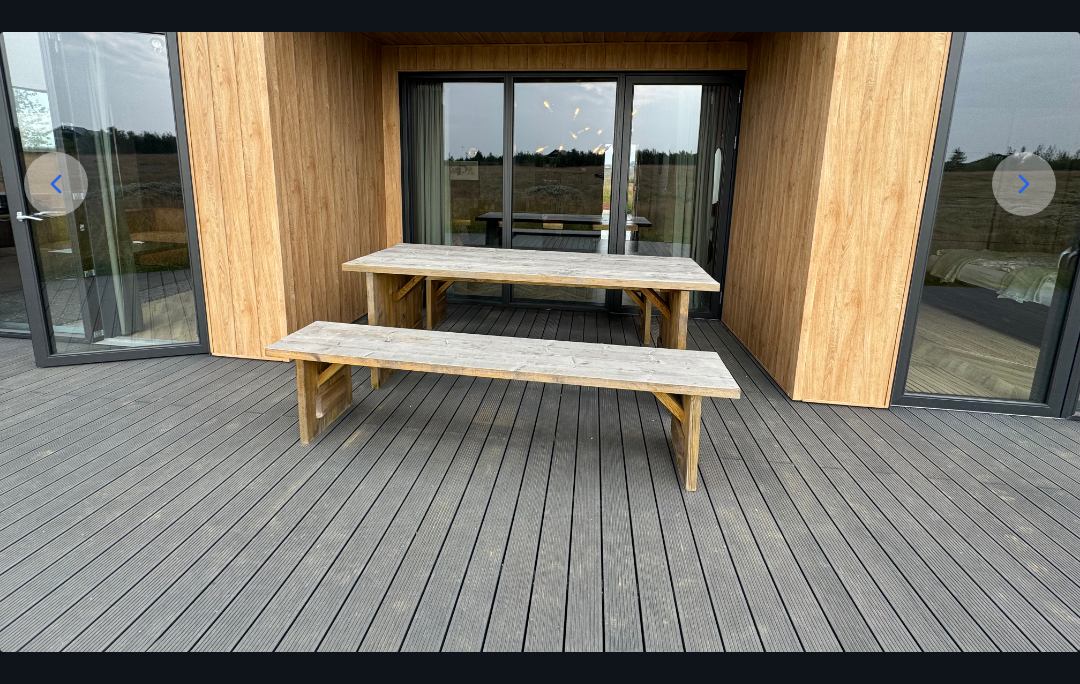 click 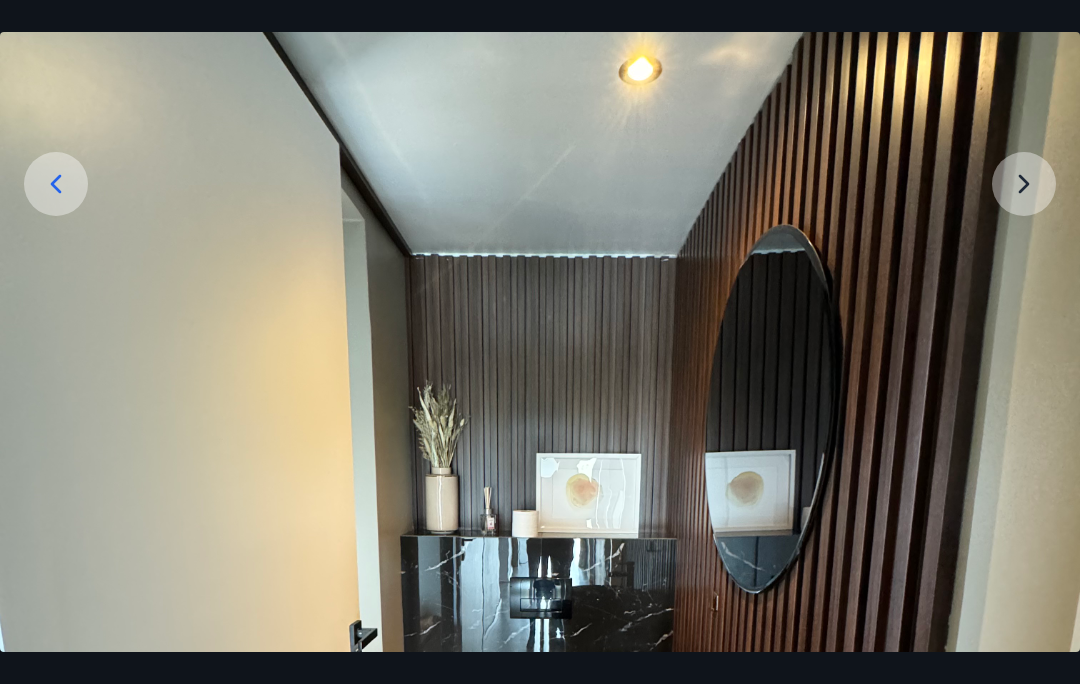 click at bounding box center (540, 562) 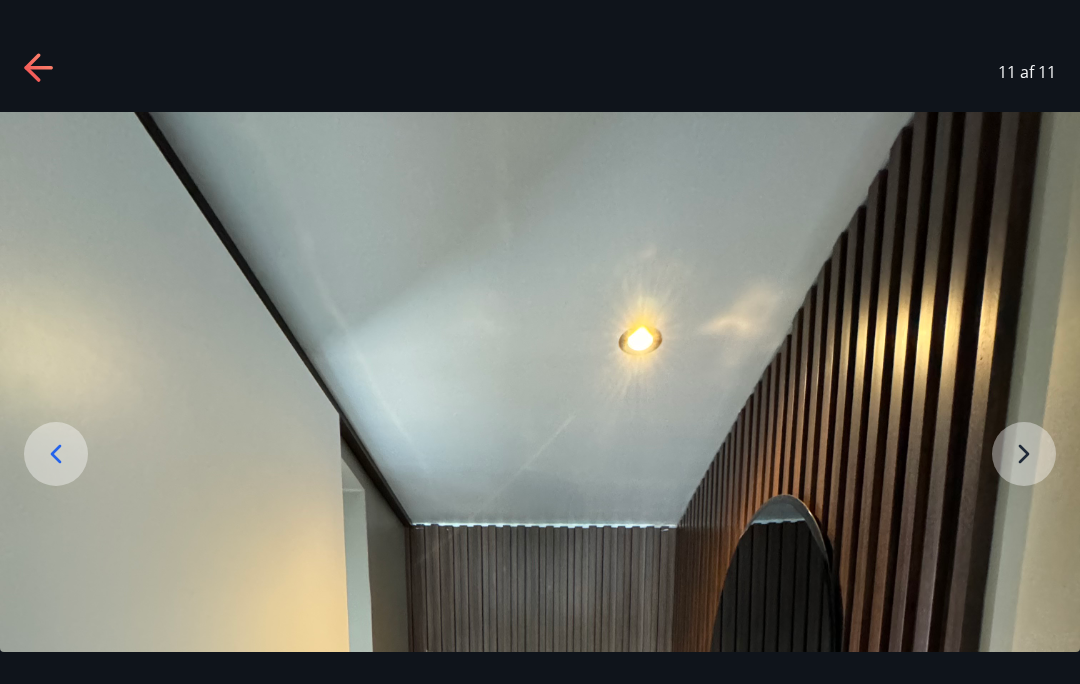 scroll, scrollTop: 0, scrollLeft: 0, axis: both 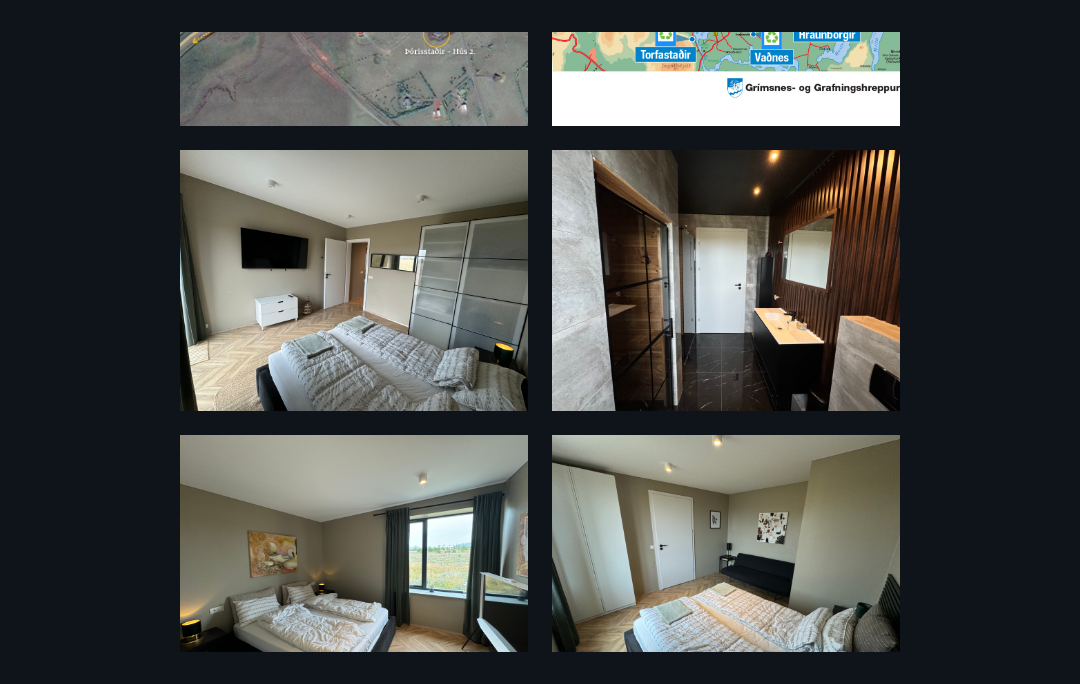click at bounding box center [726, -20] 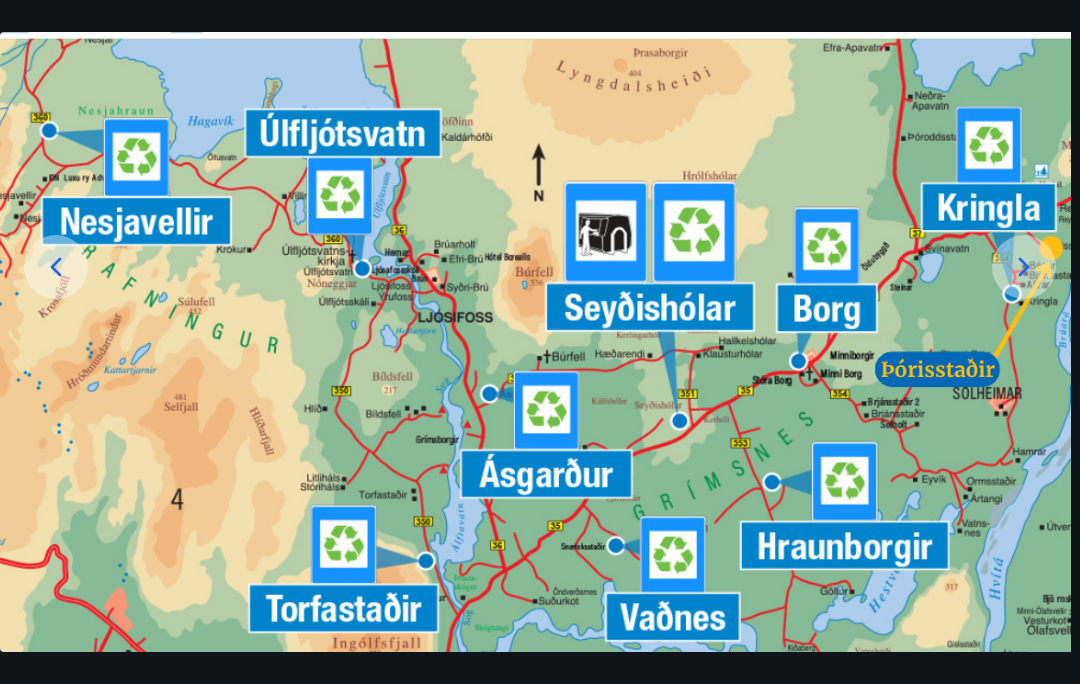 scroll, scrollTop: 186, scrollLeft: 0, axis: vertical 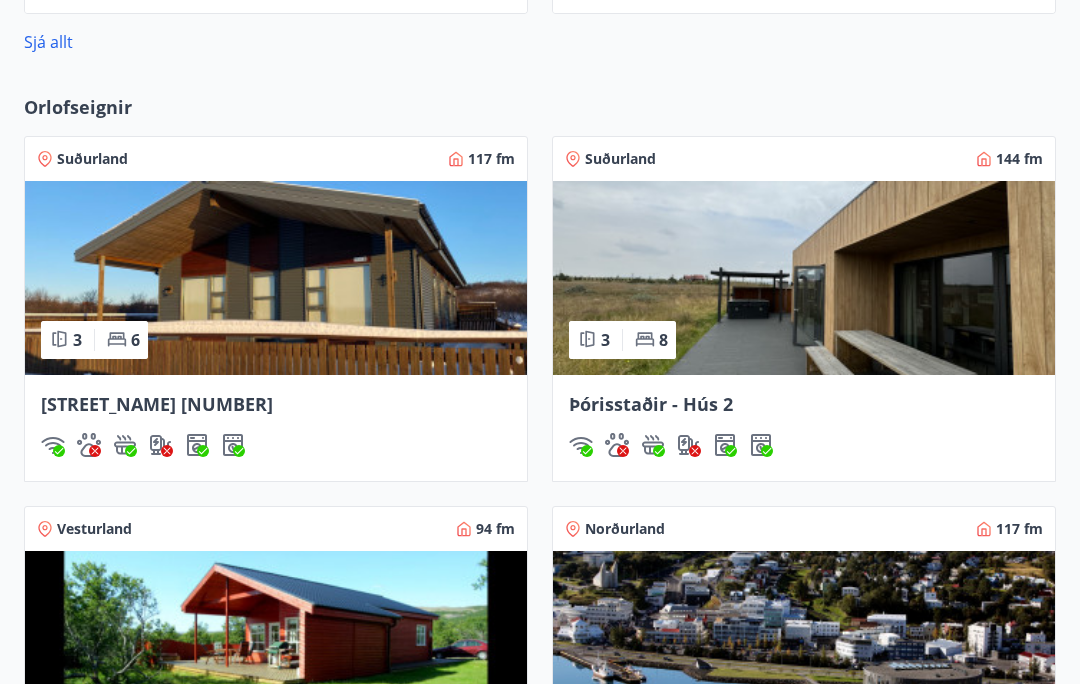 click at bounding box center [804, 278] 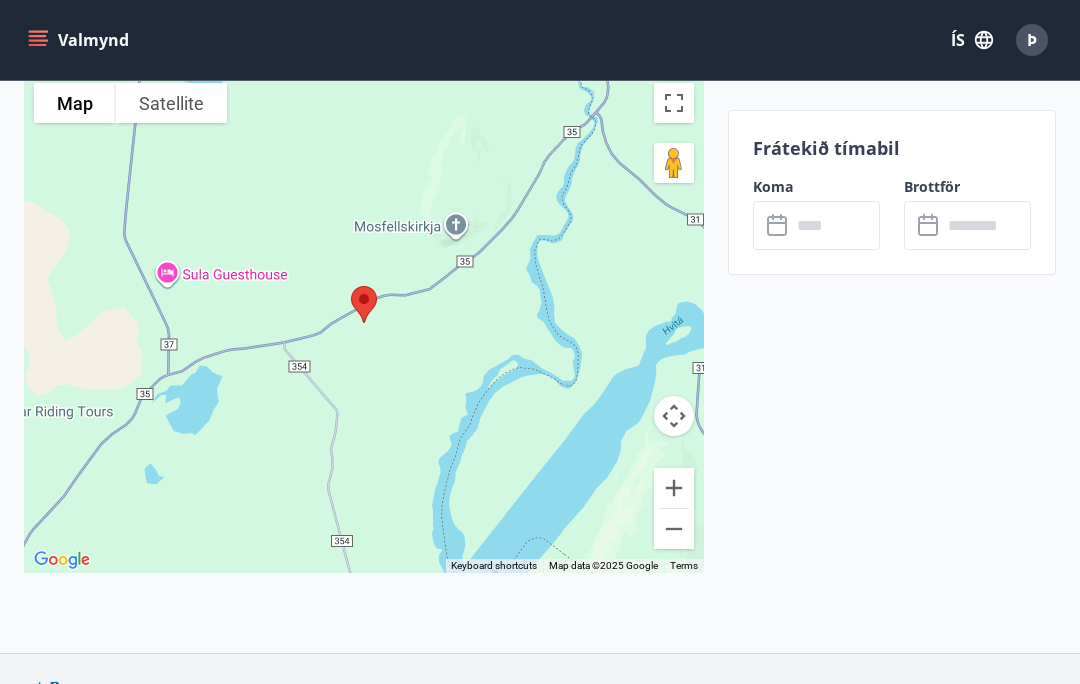 scroll, scrollTop: 4955, scrollLeft: 0, axis: vertical 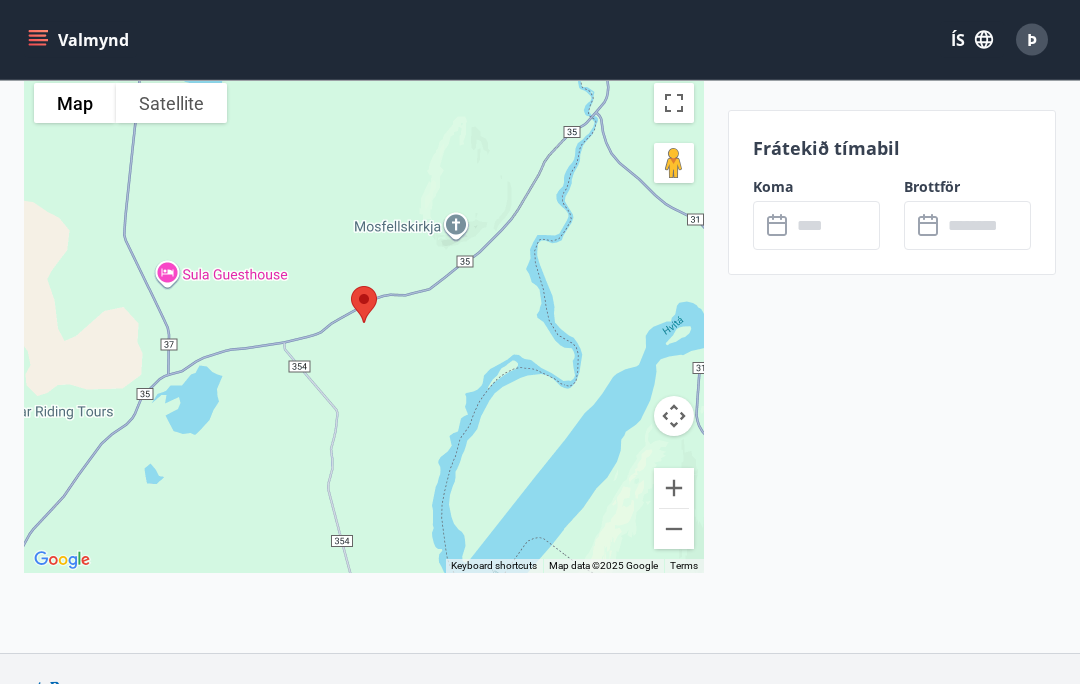 click at bounding box center [364, 324] 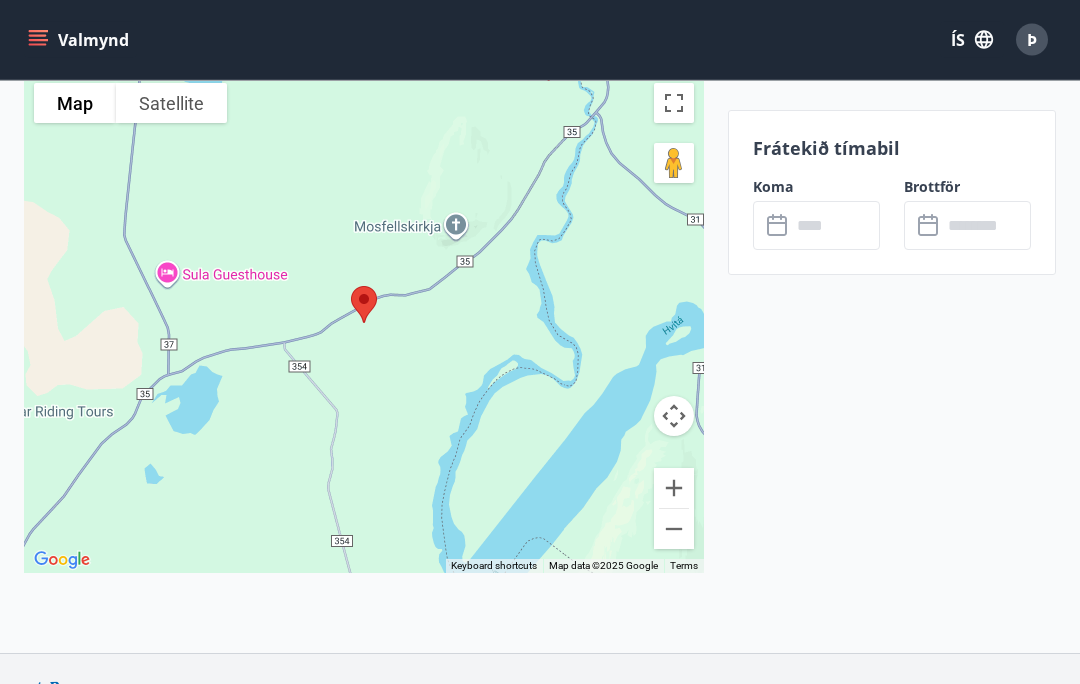 scroll, scrollTop: 4956, scrollLeft: 0, axis: vertical 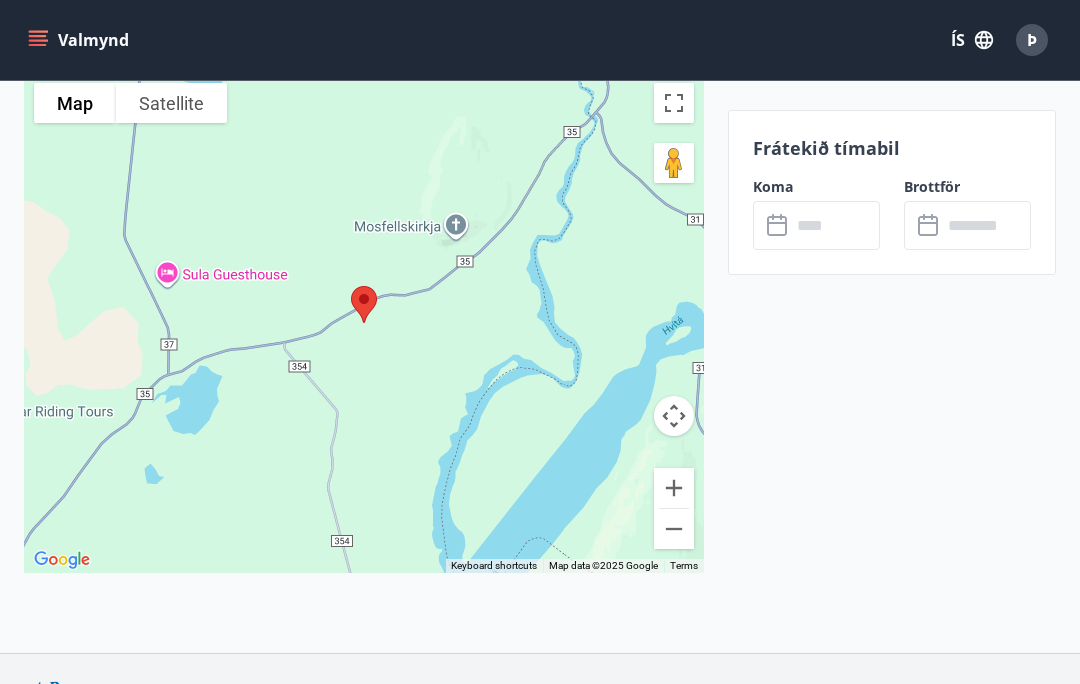 click at bounding box center (674, 416) 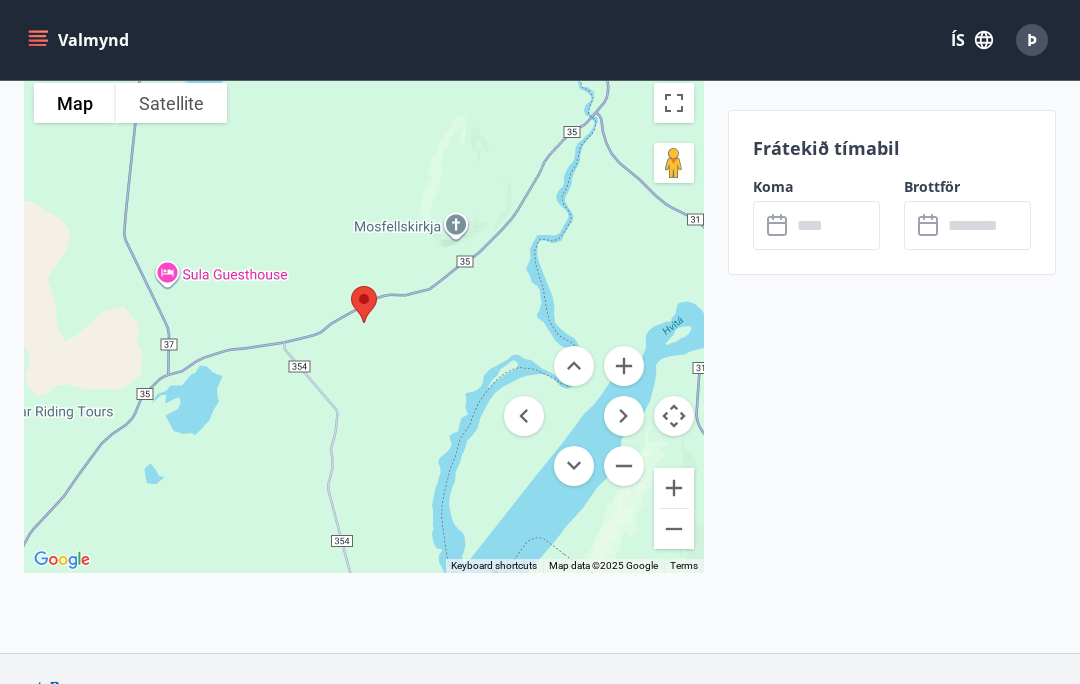 click at bounding box center (674, 416) 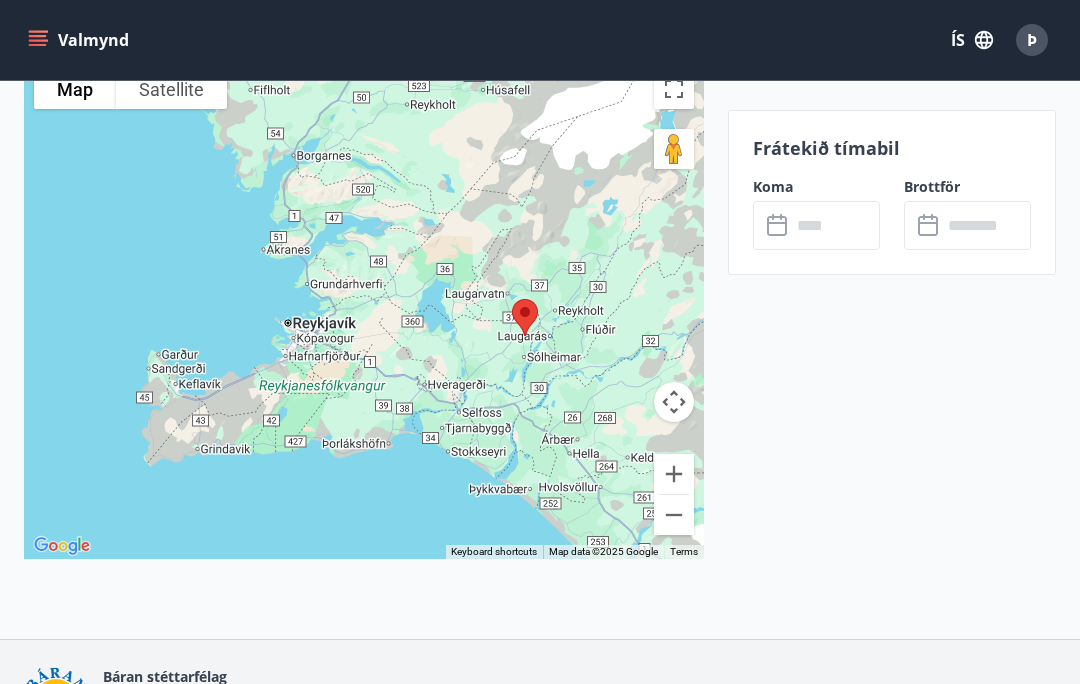 scroll, scrollTop: 5009, scrollLeft: 0, axis: vertical 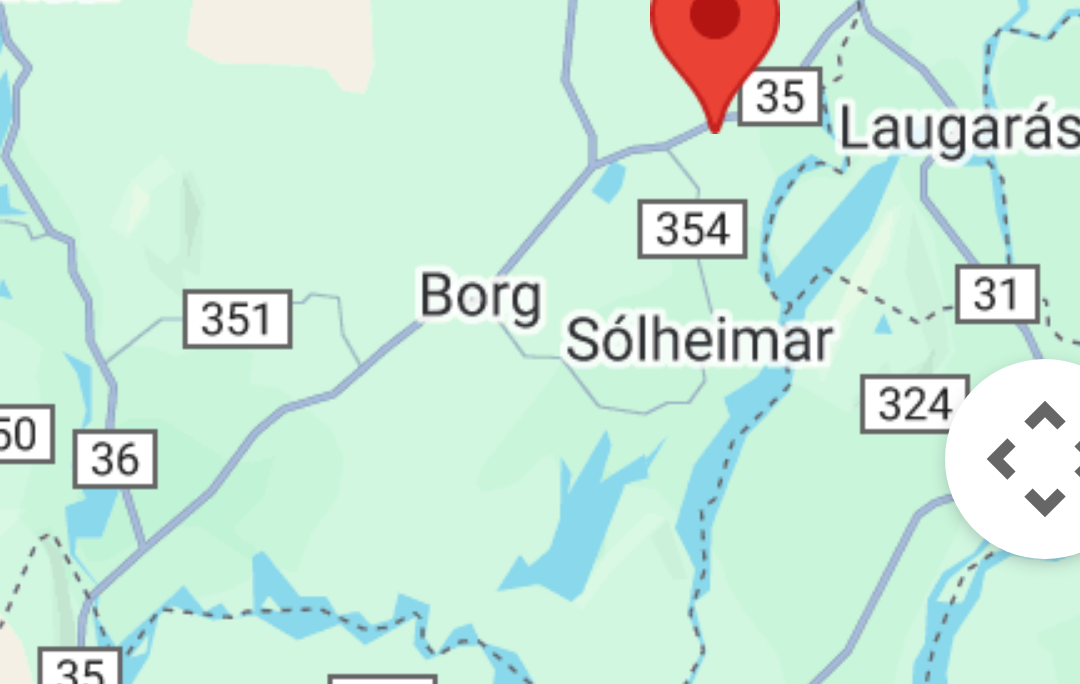 click at bounding box center [364, 270] 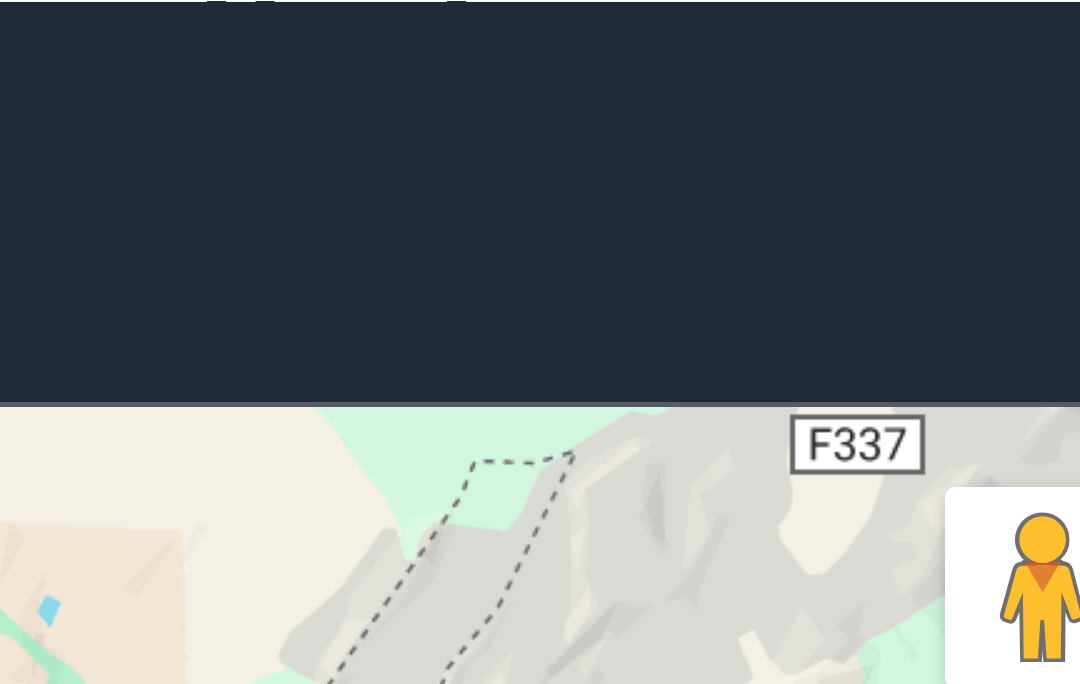 scroll, scrollTop: 1573, scrollLeft: 0, axis: vertical 